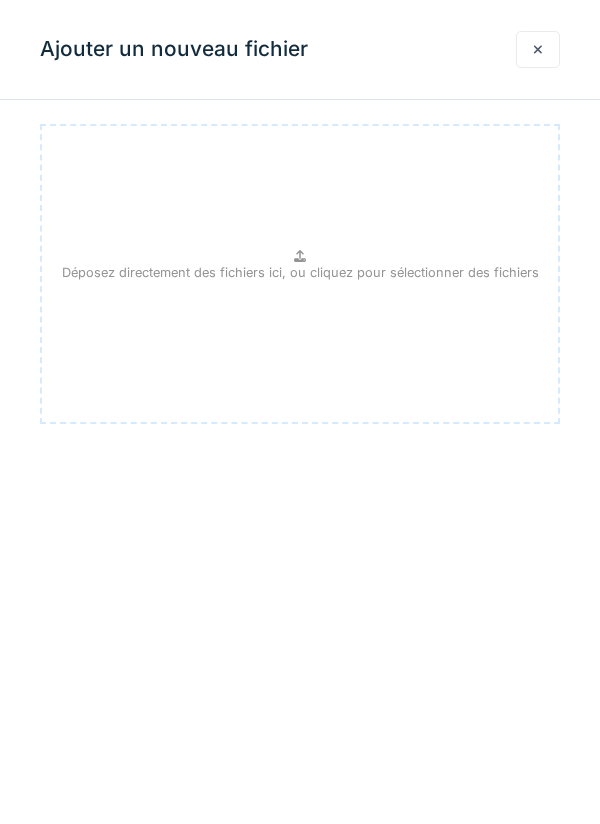 scroll, scrollTop: 141, scrollLeft: 0, axis: vertical 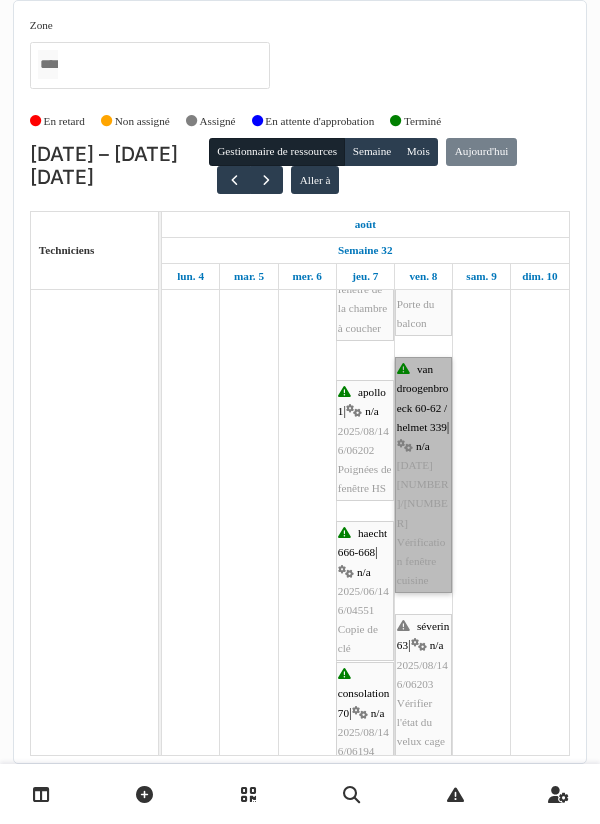 click on "van droogenbroeck 60-62 / helmet 339
|     n/a
2025/08/146/06205
Vérification fenêtre cuisine" at bounding box center [423, 475] 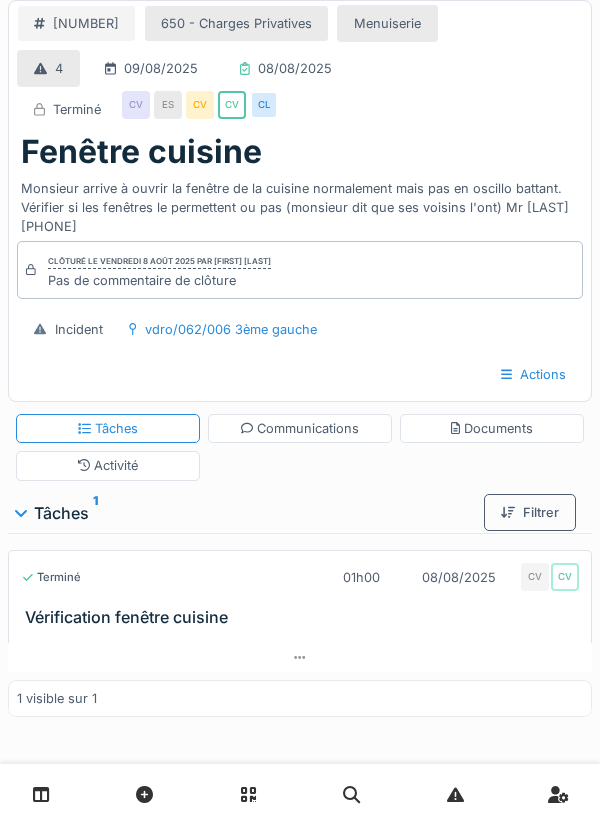 scroll, scrollTop: 0, scrollLeft: 0, axis: both 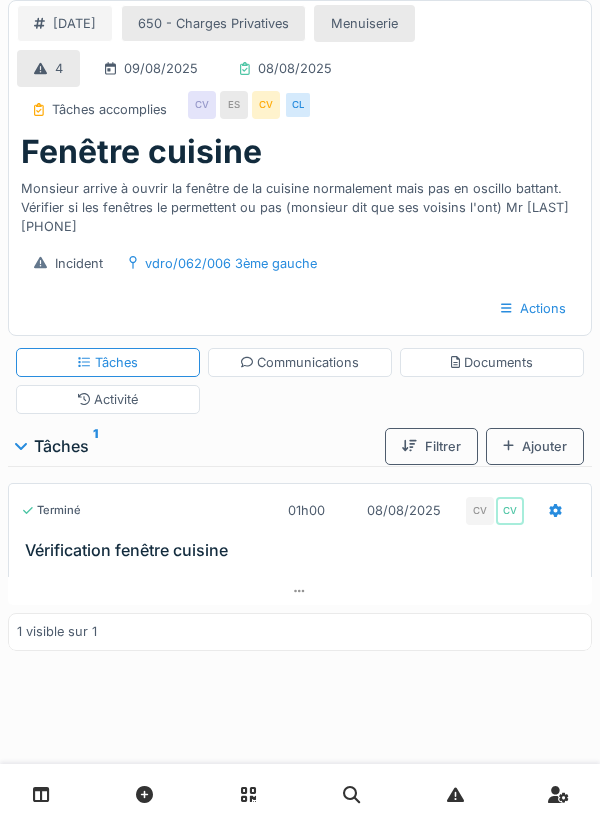 click on "Tâches" at bounding box center [108, 362] 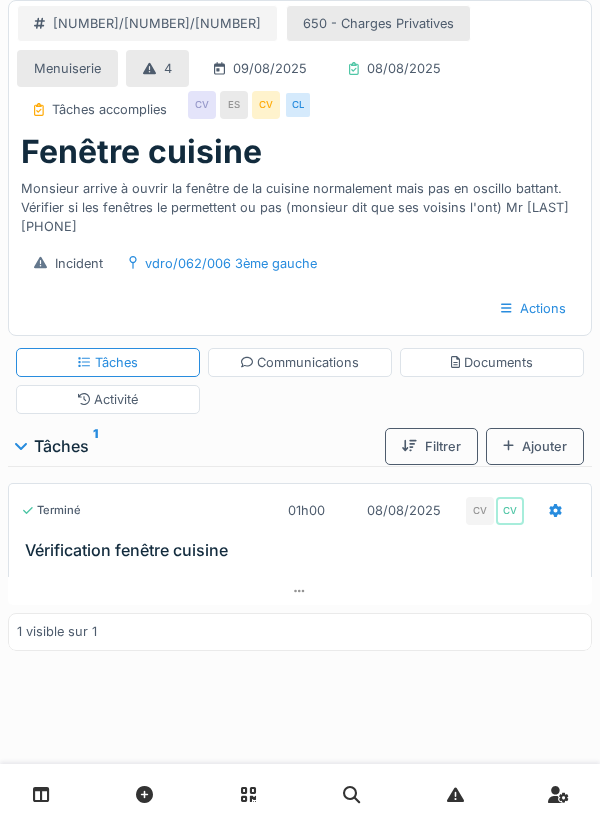 scroll, scrollTop: 0, scrollLeft: 0, axis: both 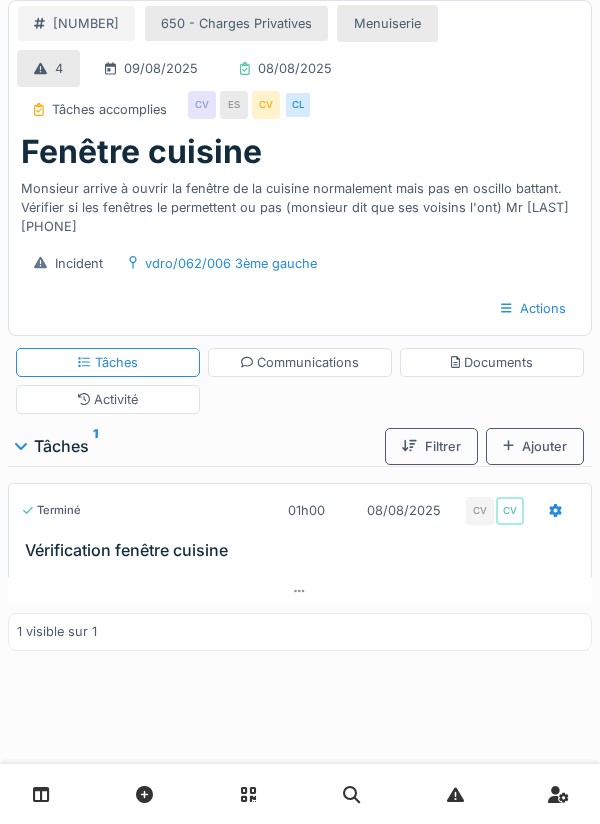 click at bounding box center [555, 510] 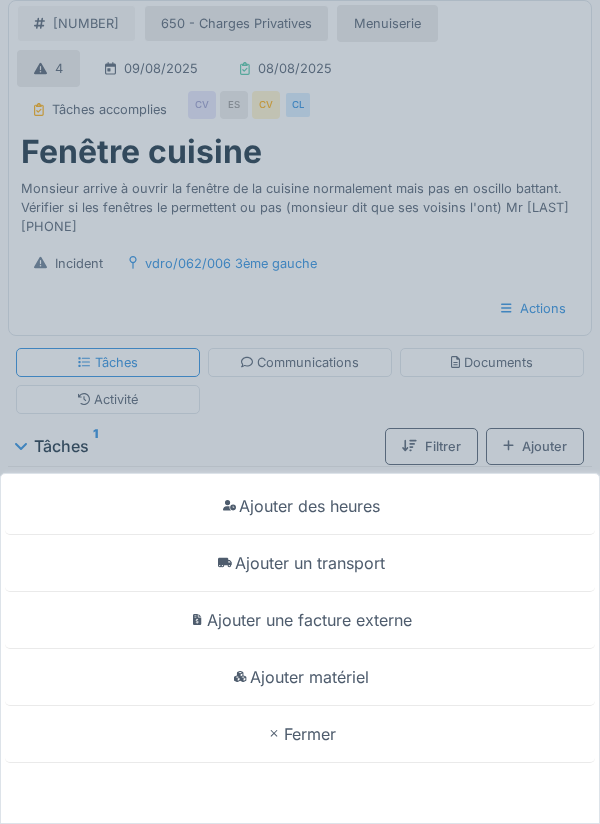 click on "Ajouter des heures Ajouter un transport Ajouter une facture externe Ajouter matériel Fermer" at bounding box center [300, 412] 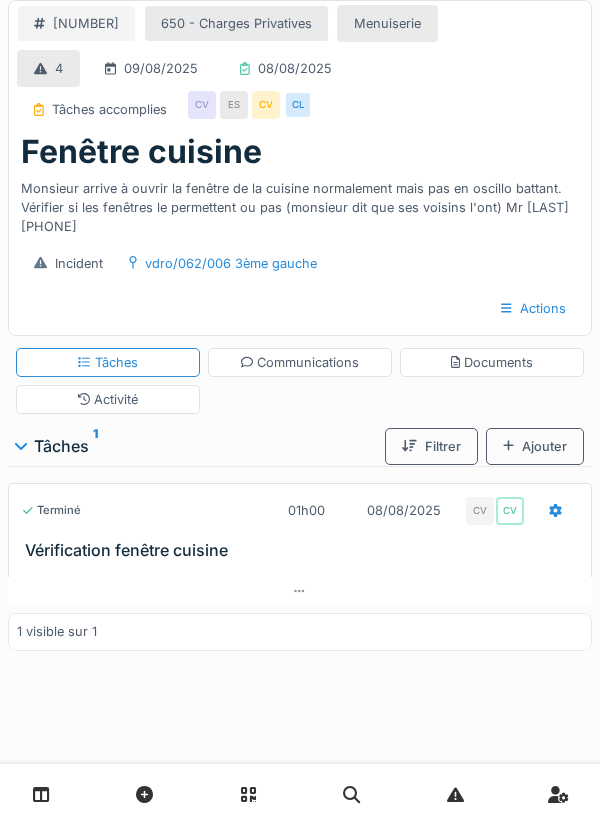 click 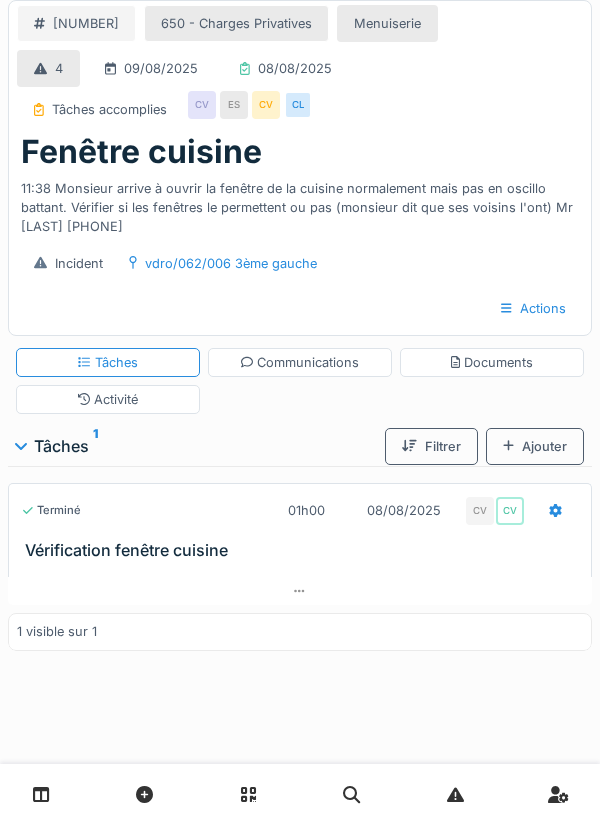 scroll, scrollTop: 0, scrollLeft: 0, axis: both 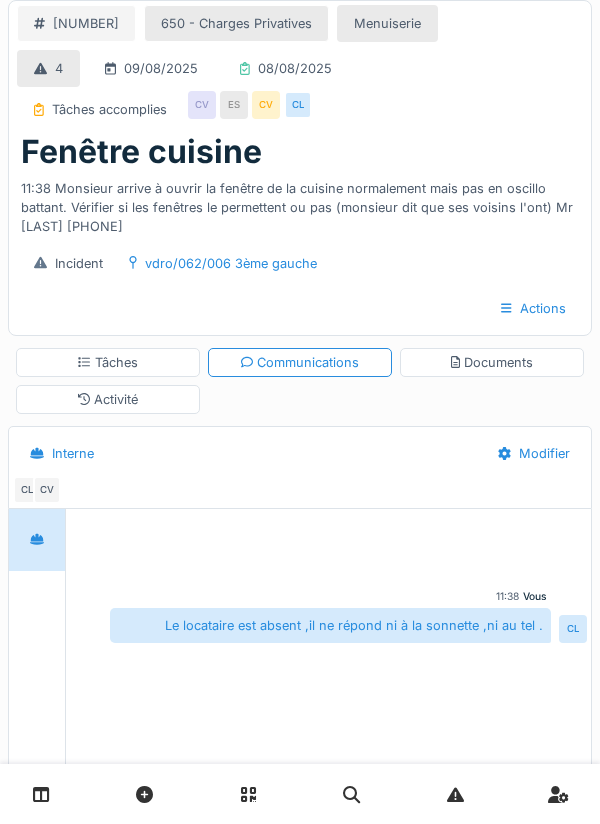 click on "Documents" at bounding box center [492, 362] 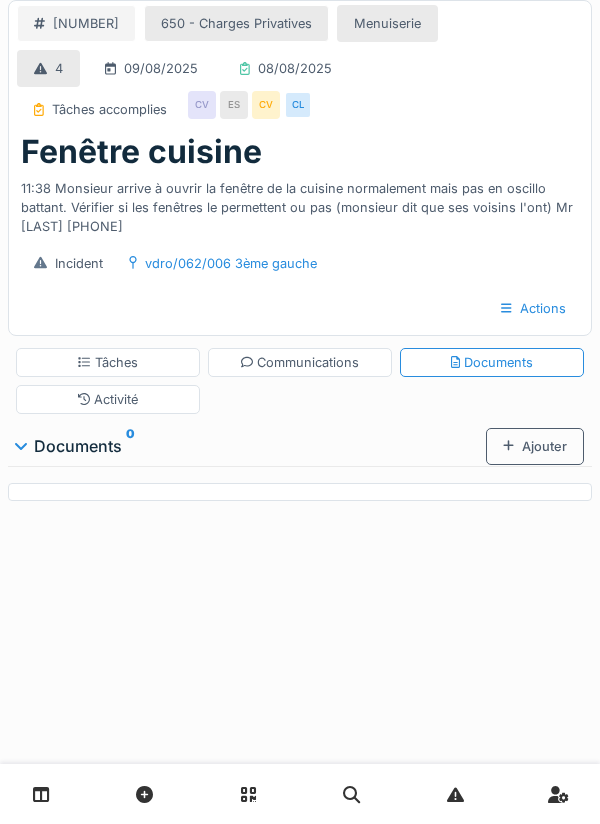 click on "Tâches" at bounding box center [108, 362] 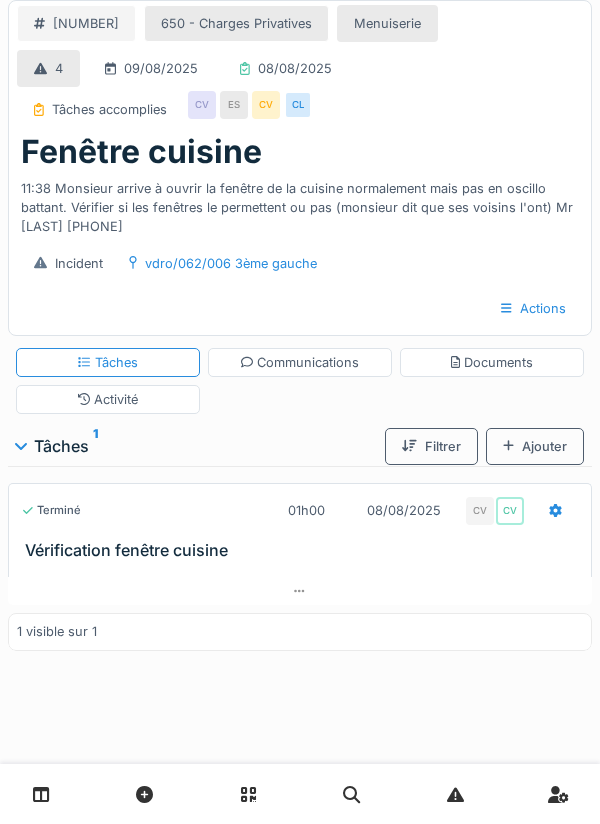 click 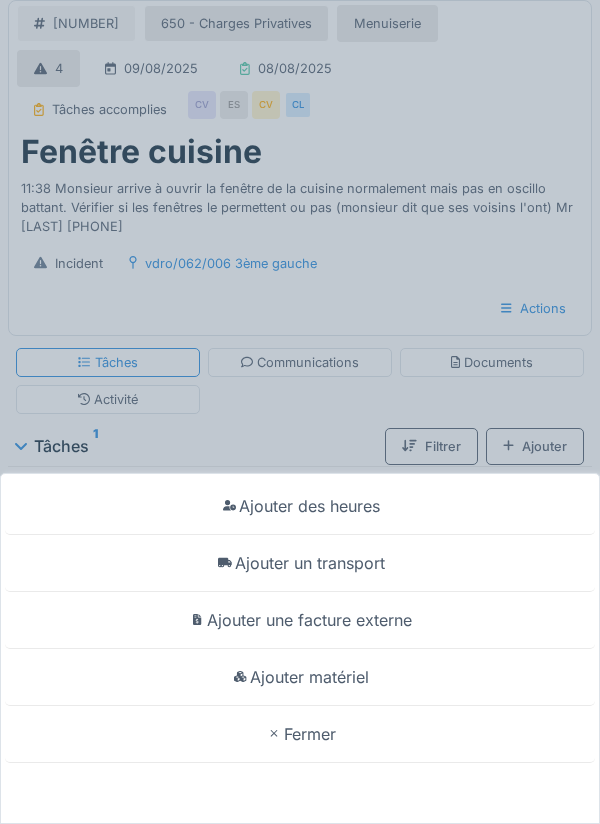 click on "Fermer" at bounding box center [300, 734] 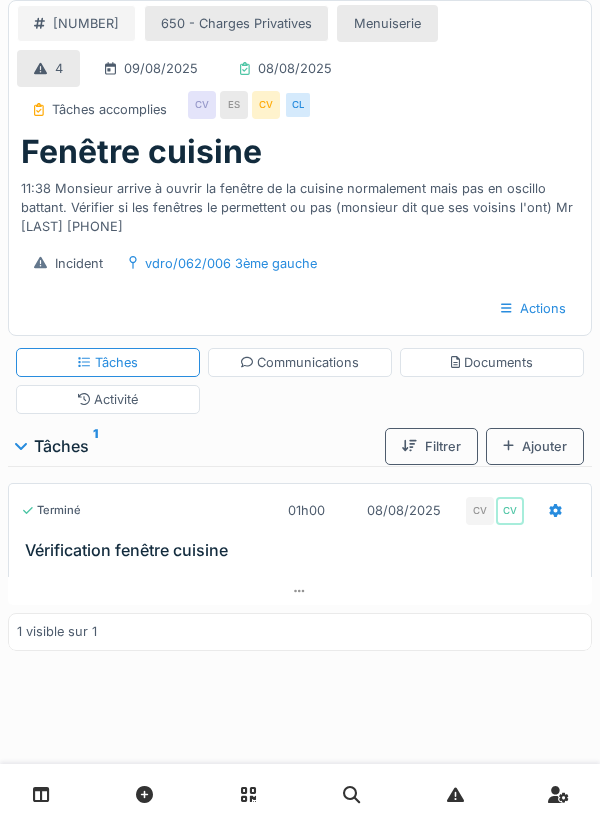 click on "Documents" at bounding box center [492, 362] 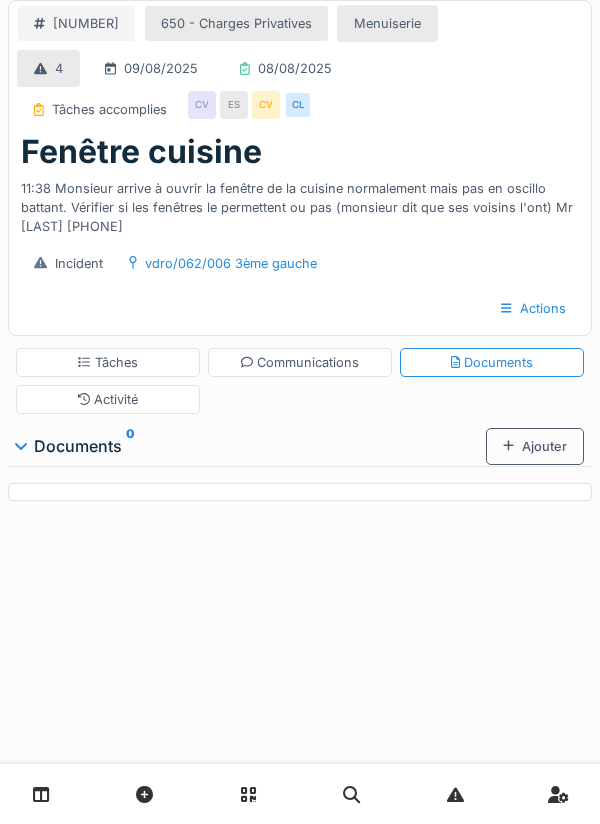 click on "Communications" at bounding box center [300, 362] 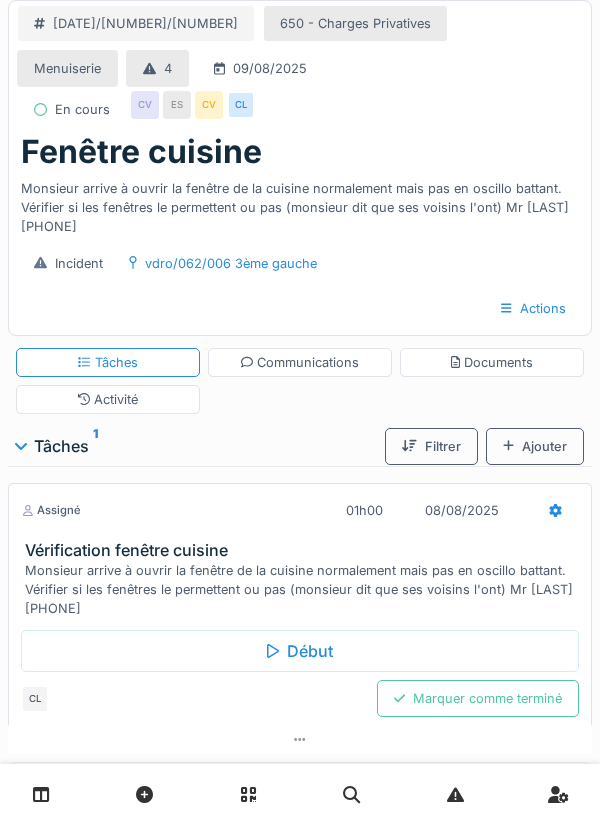 scroll, scrollTop: 21, scrollLeft: 0, axis: vertical 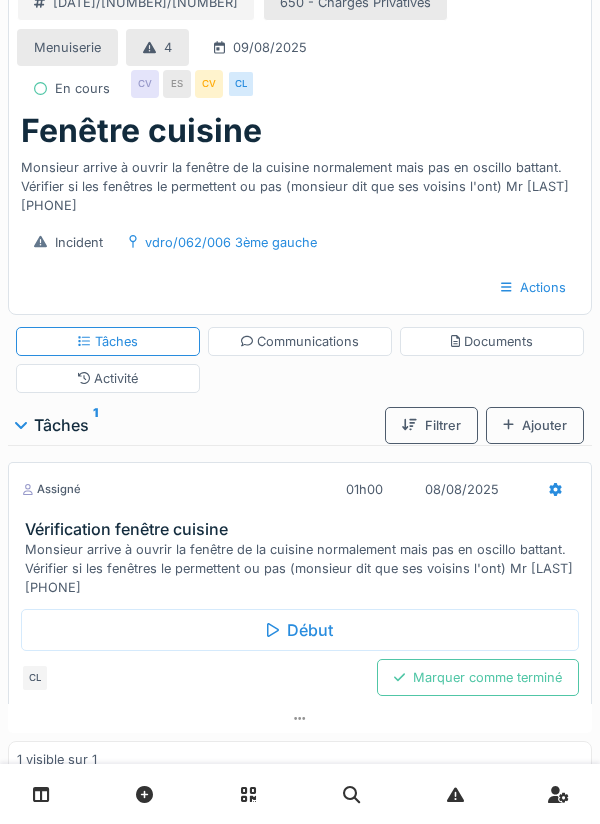 click on "Début" at bounding box center (300, 630) 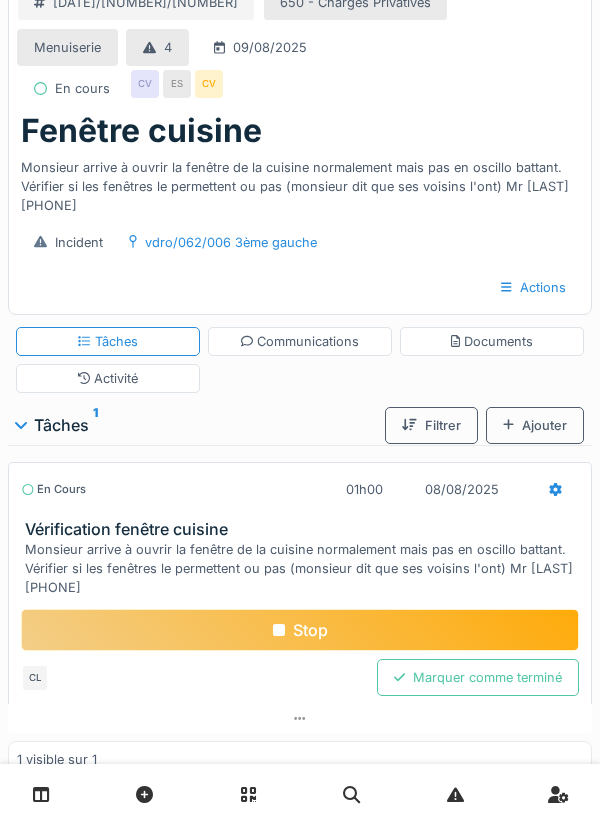 click on "Documents" at bounding box center (492, 341) 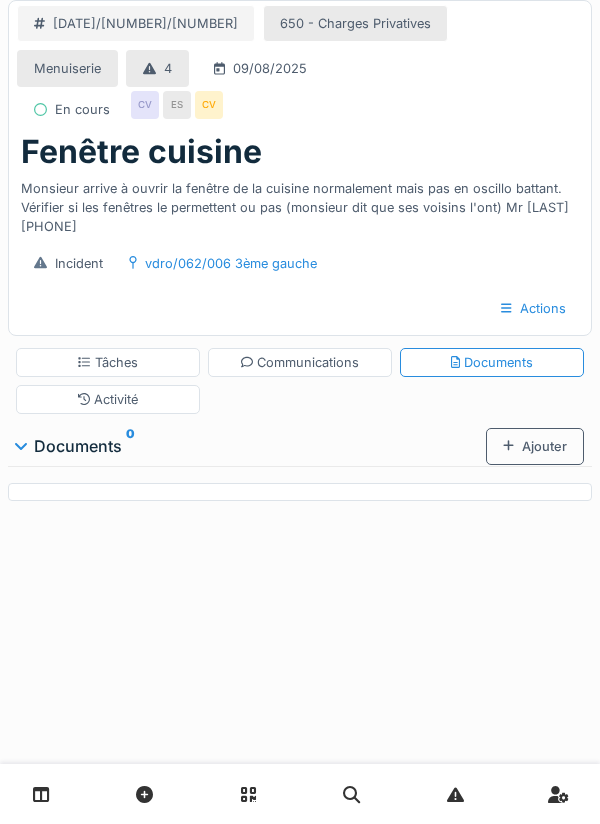 scroll, scrollTop: 0, scrollLeft: 0, axis: both 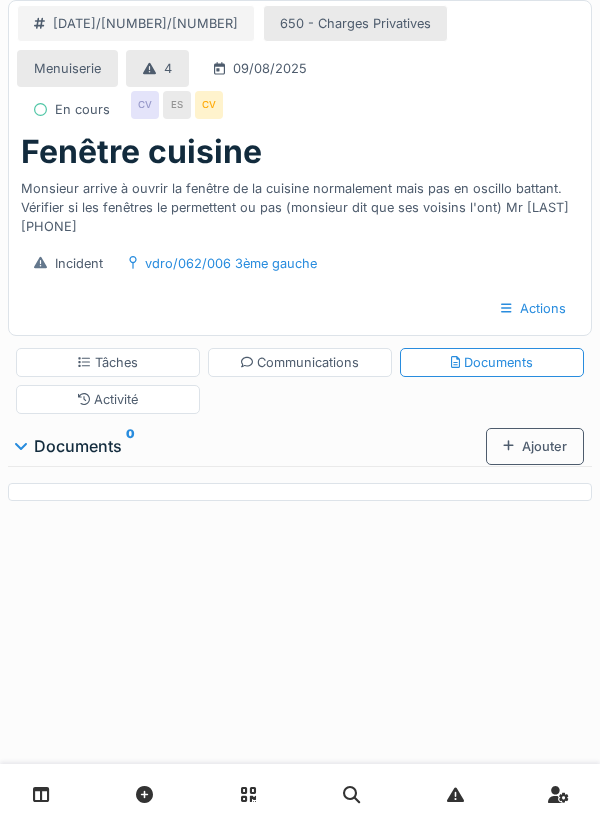 click on "Ajouter" at bounding box center (535, 446) 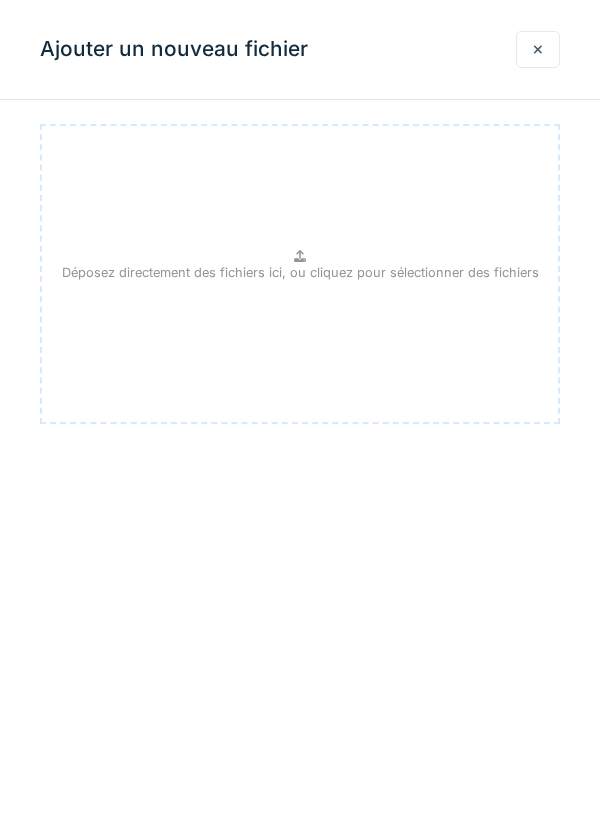 click on "Déposez directement des fichiers ici, ou cliquez pour sélectionner des fichiers" at bounding box center [300, 272] 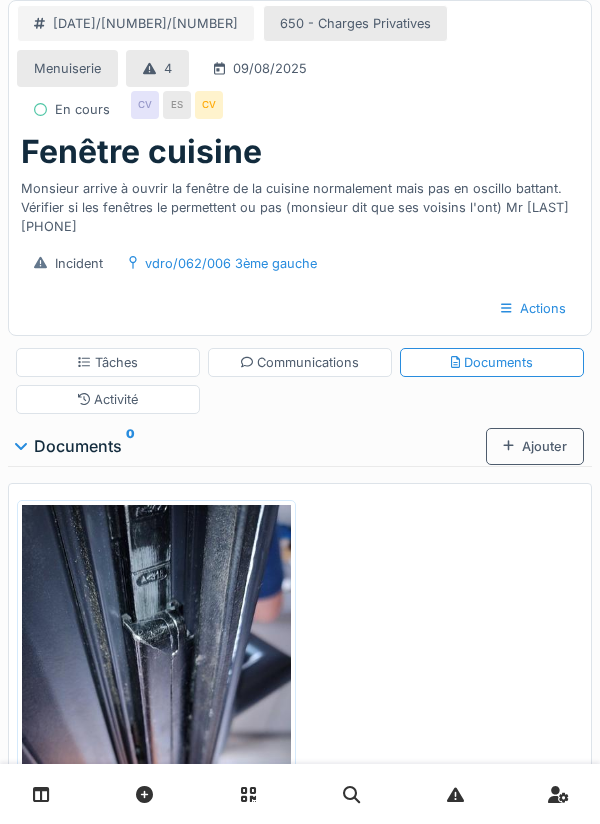 click on "Ajouter" at bounding box center (535, 446) 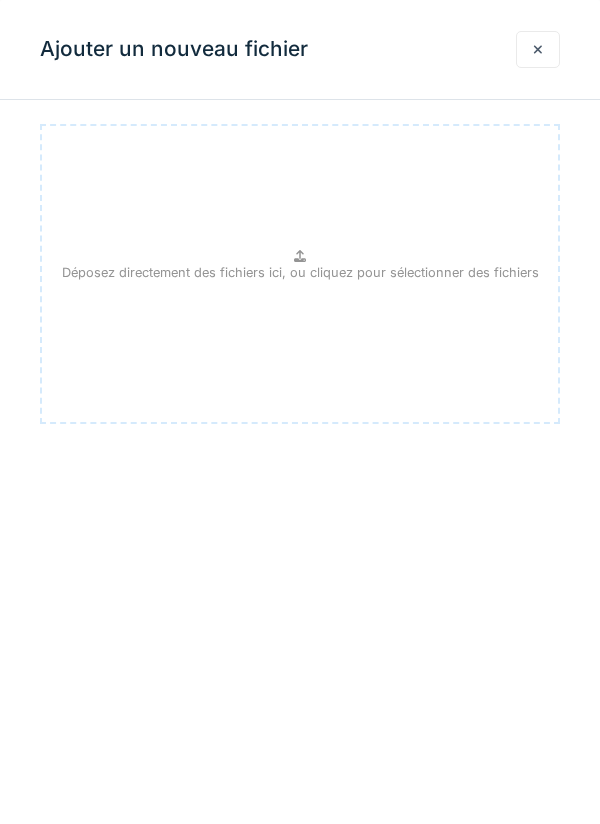 click on "Déposez directement des fichiers ici, ou cliquez pour sélectionner des fichiers" at bounding box center (300, 272) 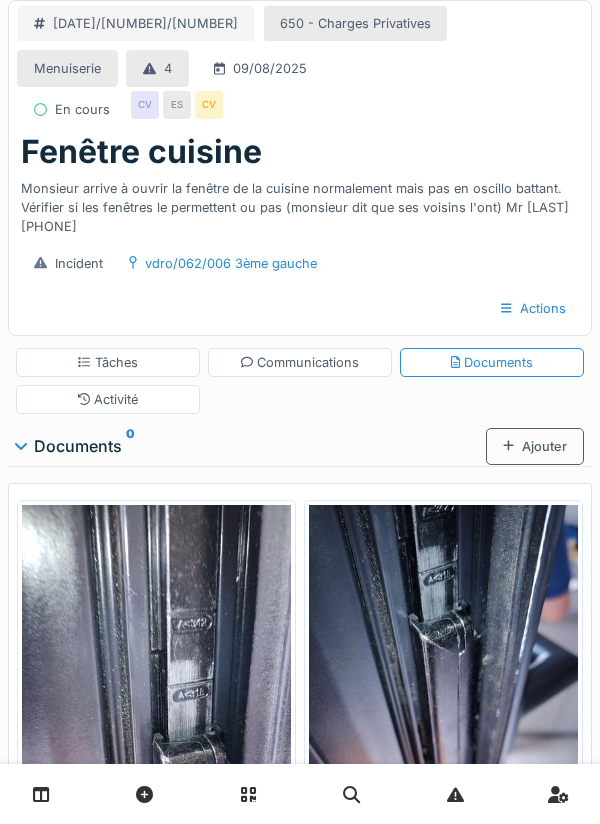 click on "Ajouter" at bounding box center [535, 446] 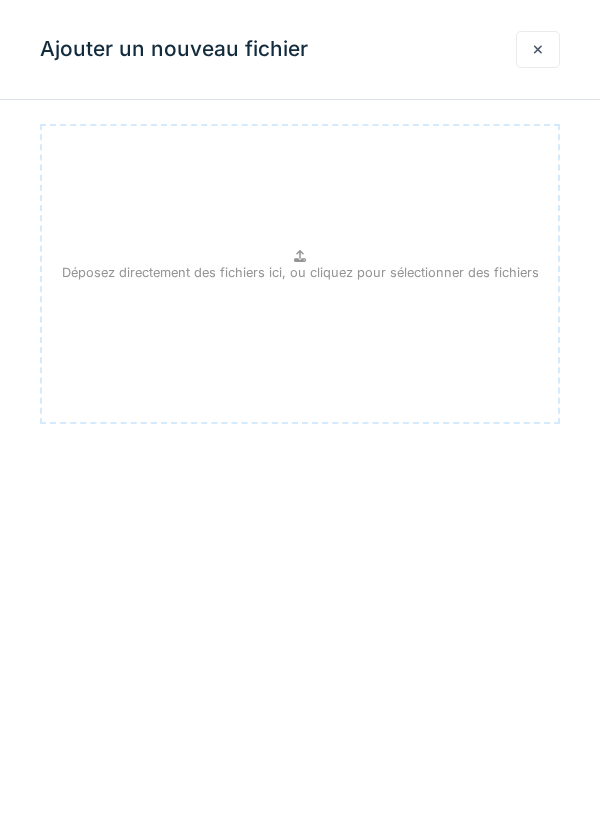 click on "Déposez directement des fichiers ici, ou cliquez pour sélectionner des fichiers" at bounding box center (300, 274) 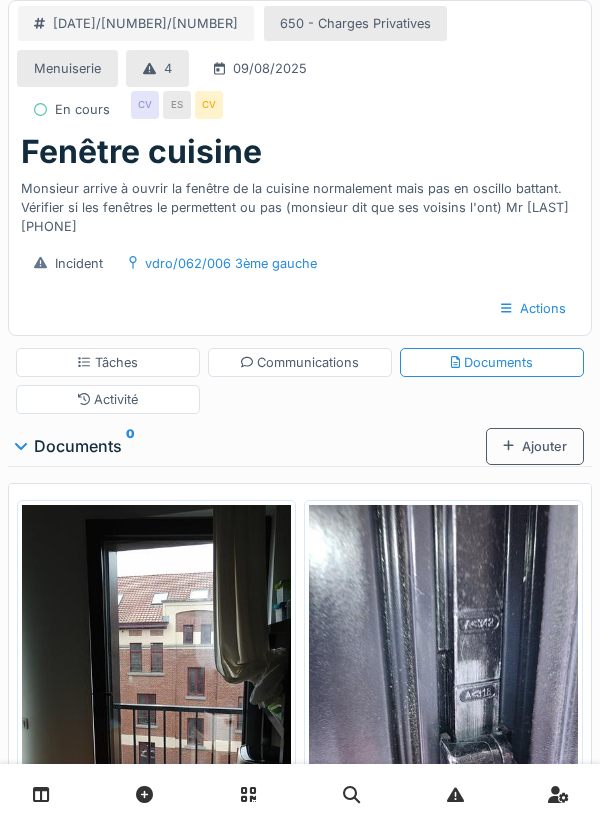 click on "Communications" at bounding box center [300, 362] 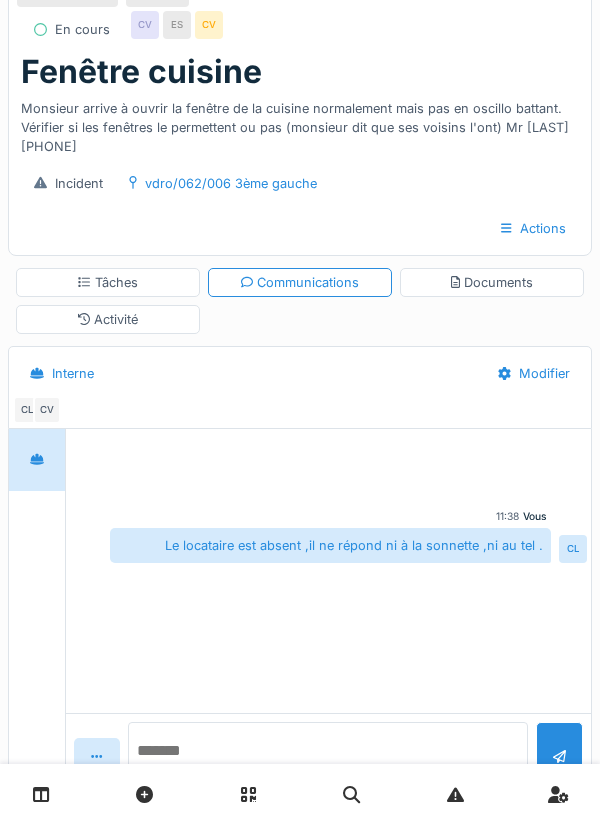 click at bounding box center (328, 754) 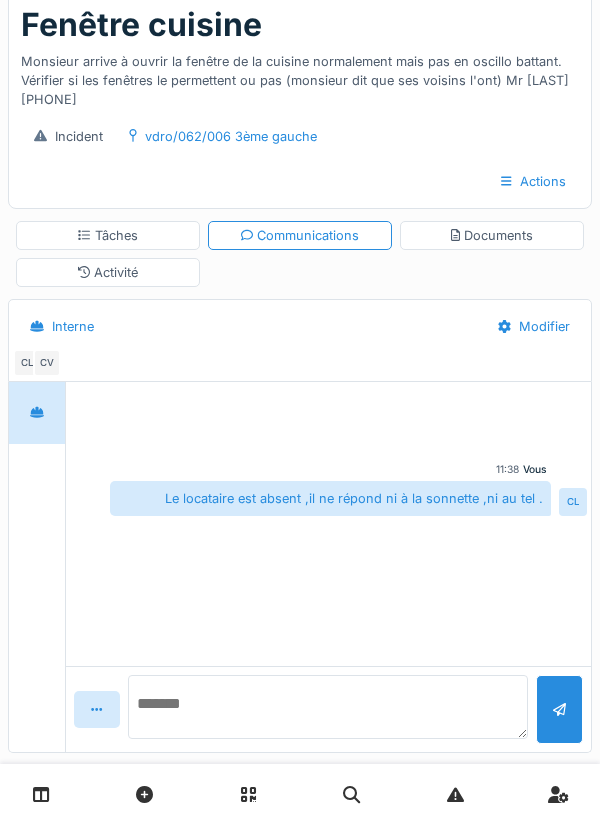 scroll, scrollTop: 149, scrollLeft: 0, axis: vertical 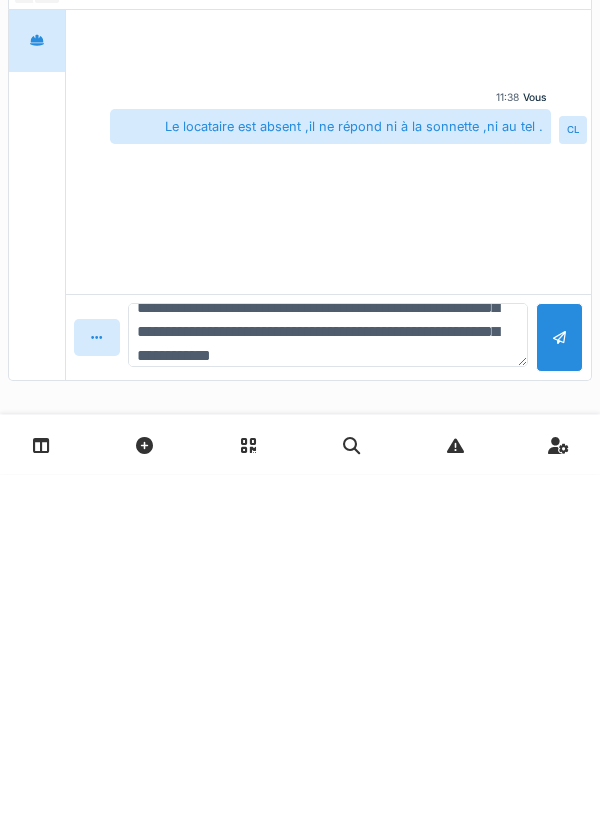 type on "**********" 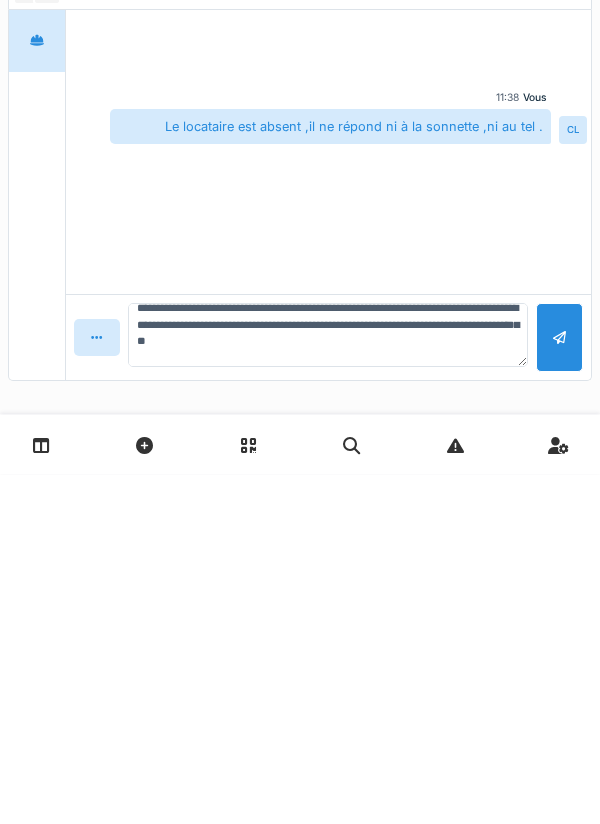 click at bounding box center (559, 687) 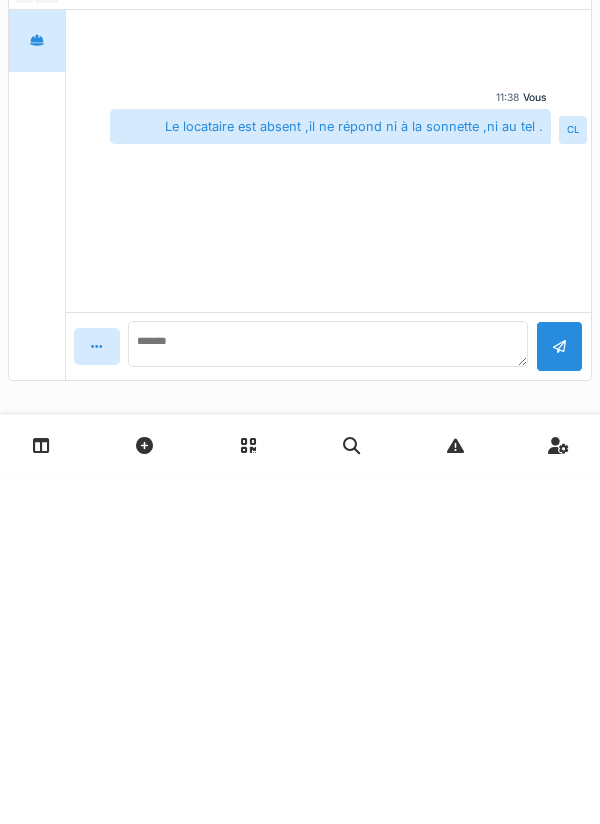 scroll, scrollTop: 0, scrollLeft: 0, axis: both 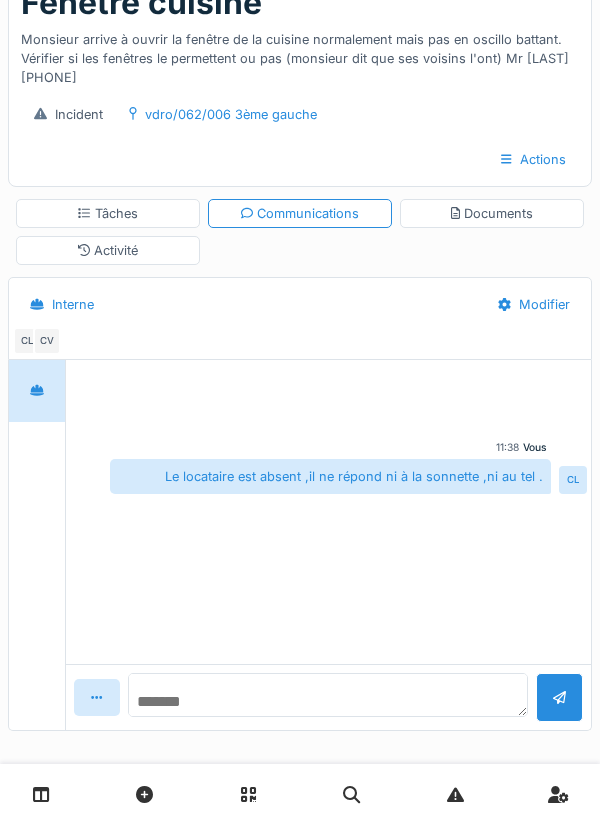 click at bounding box center (328, 695) 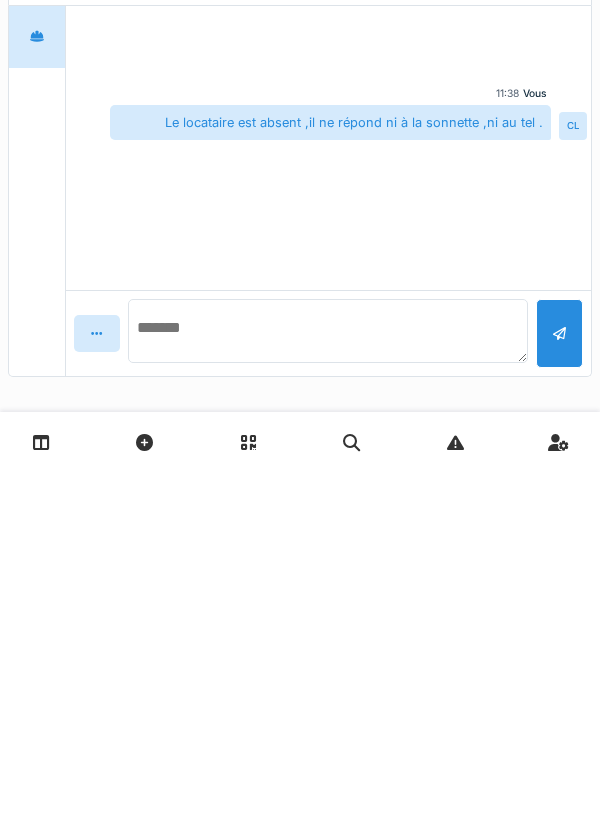 scroll, scrollTop: 156, scrollLeft: 0, axis: vertical 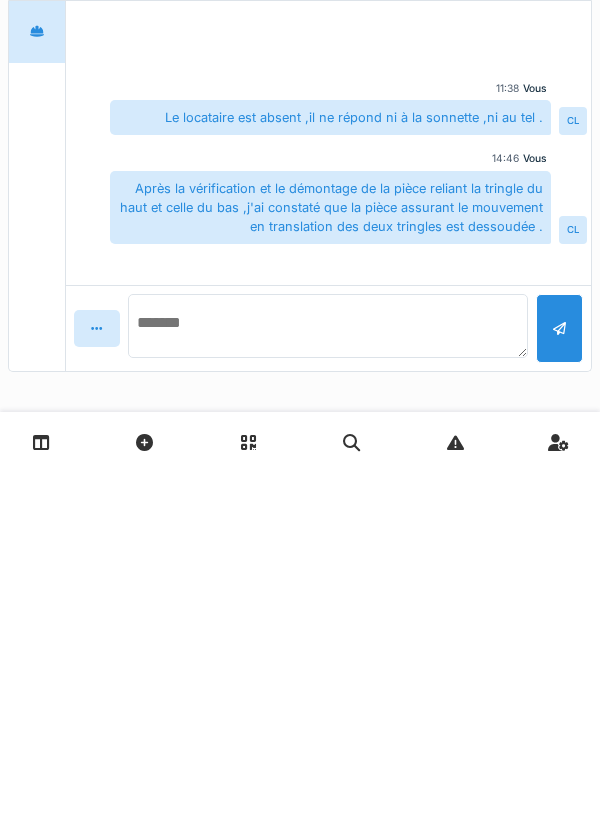 click at bounding box center (328, 678) 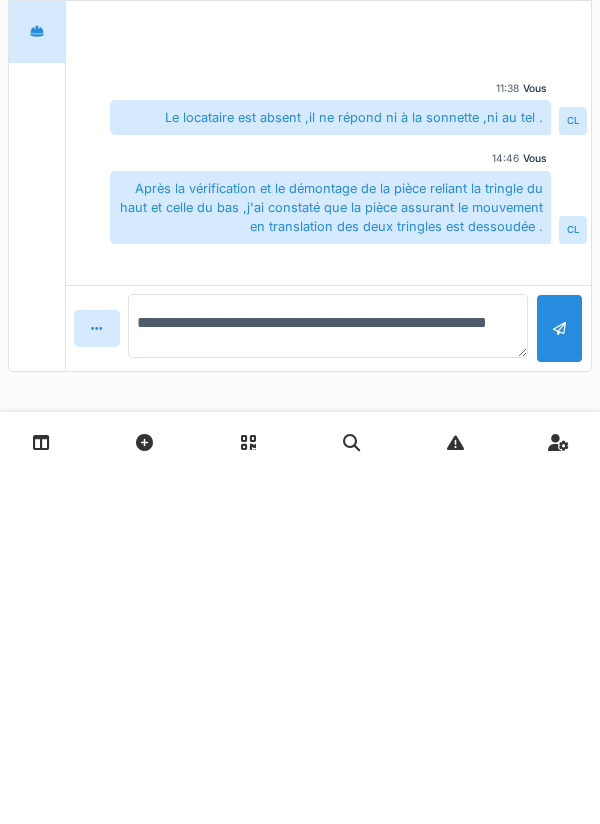 type on "**********" 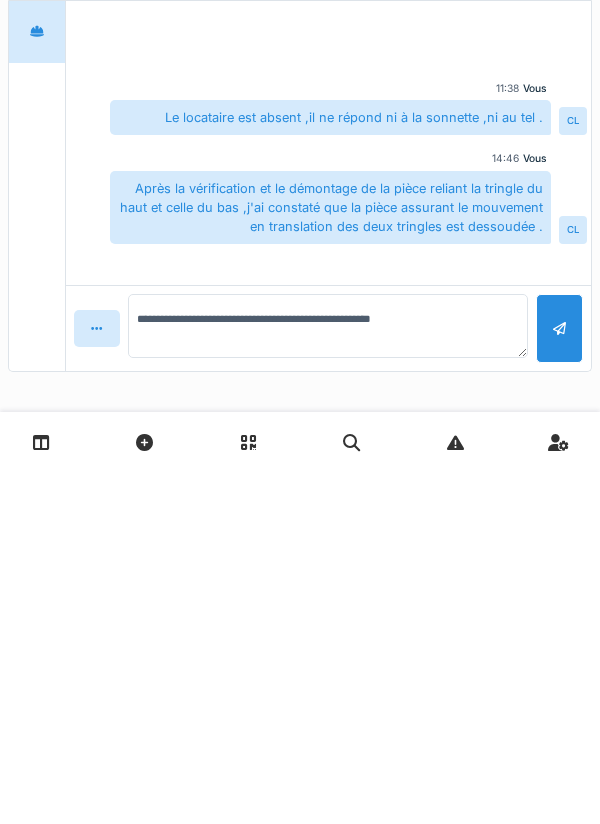 click at bounding box center [559, 680] 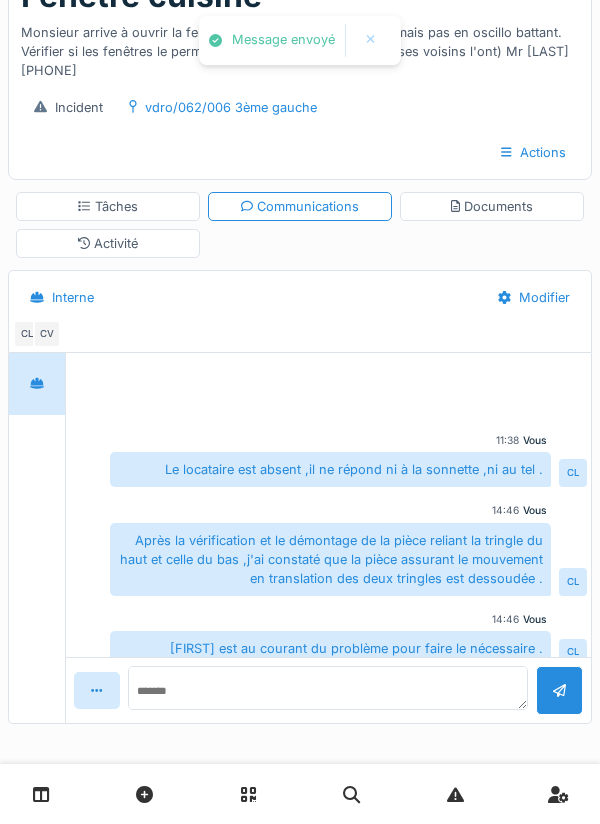 scroll, scrollTop: 18, scrollLeft: 0, axis: vertical 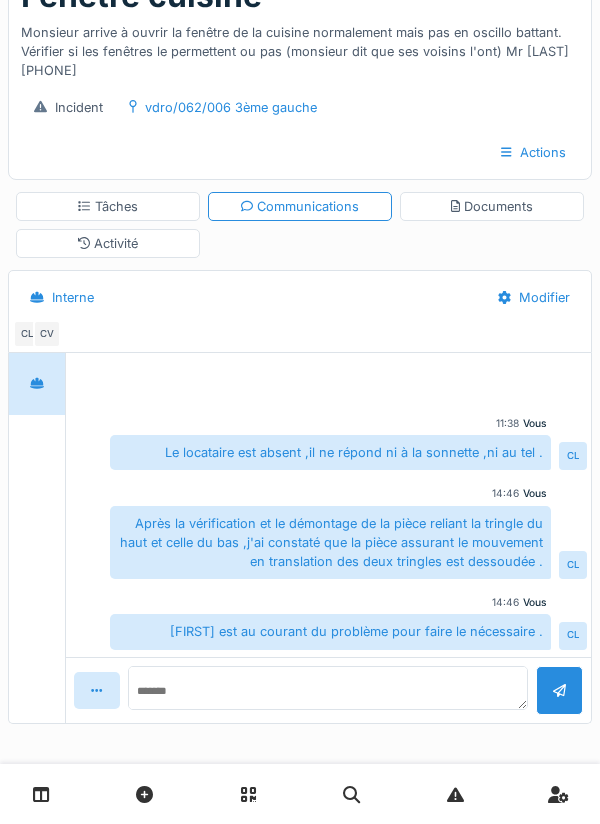 click on "Documents" at bounding box center (492, 206) 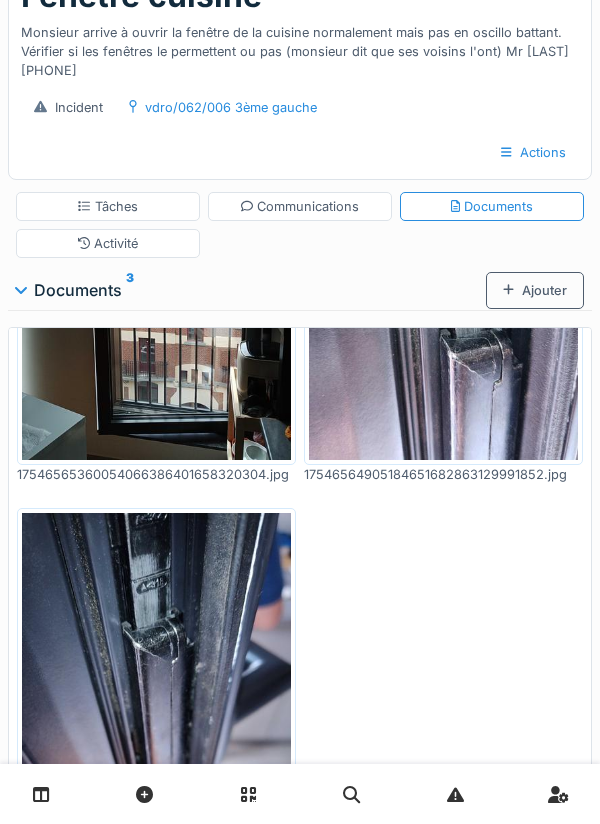 scroll, scrollTop: 0, scrollLeft: 0, axis: both 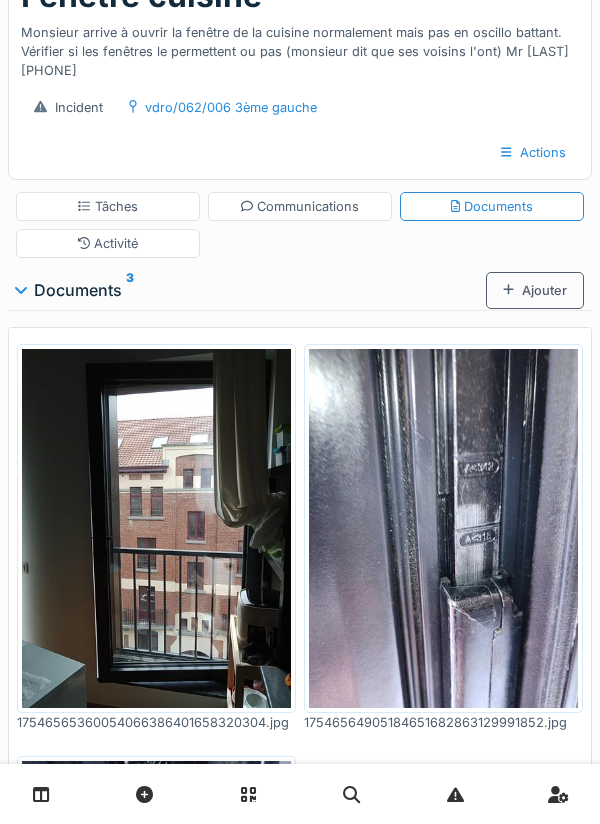 click on "Communications" at bounding box center (300, 206) 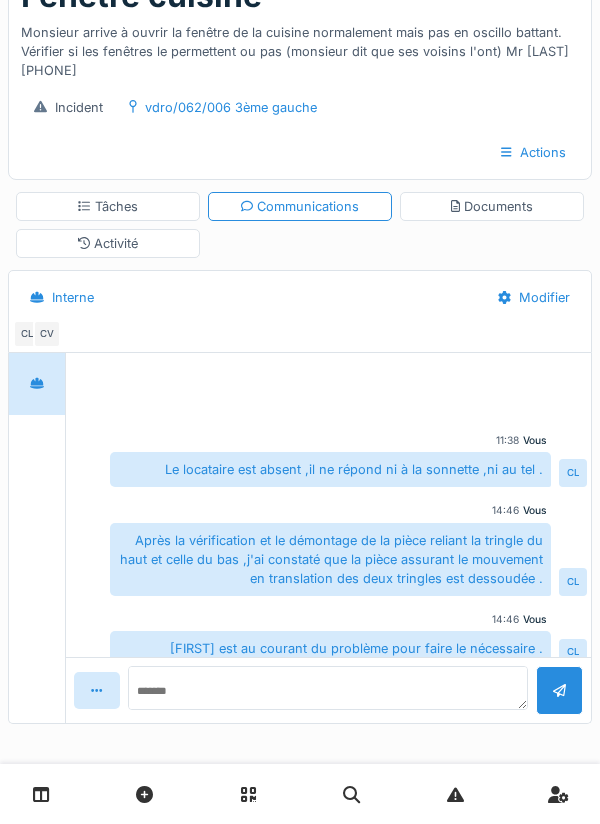 scroll, scrollTop: 18, scrollLeft: 0, axis: vertical 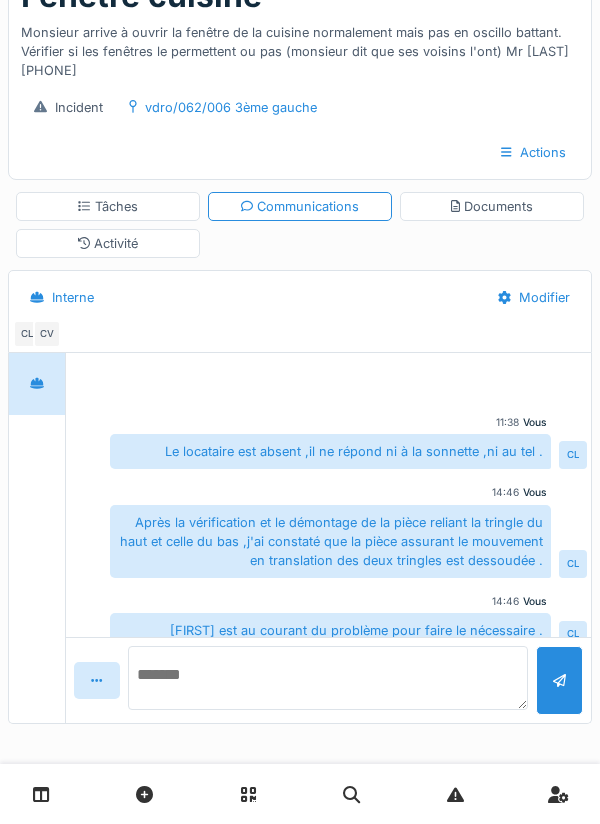 click at bounding box center (328, 678) 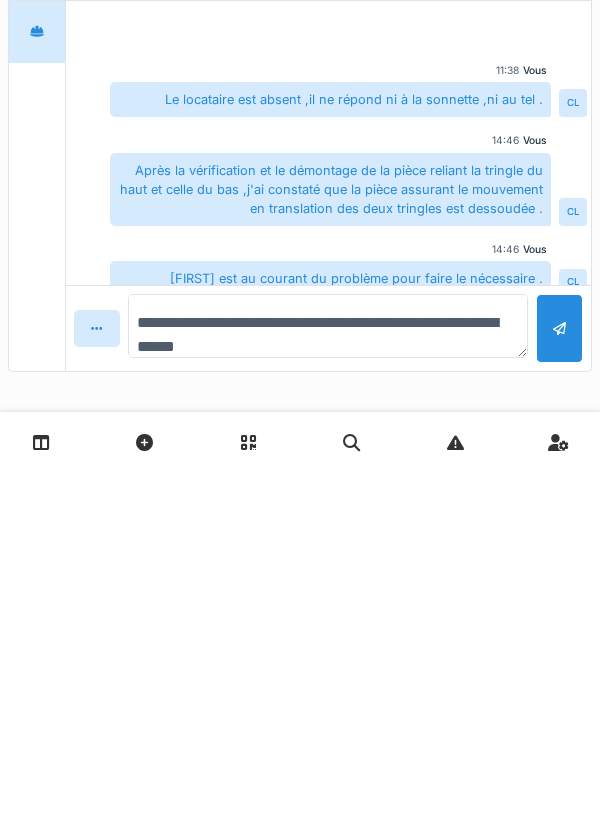 type on "**********" 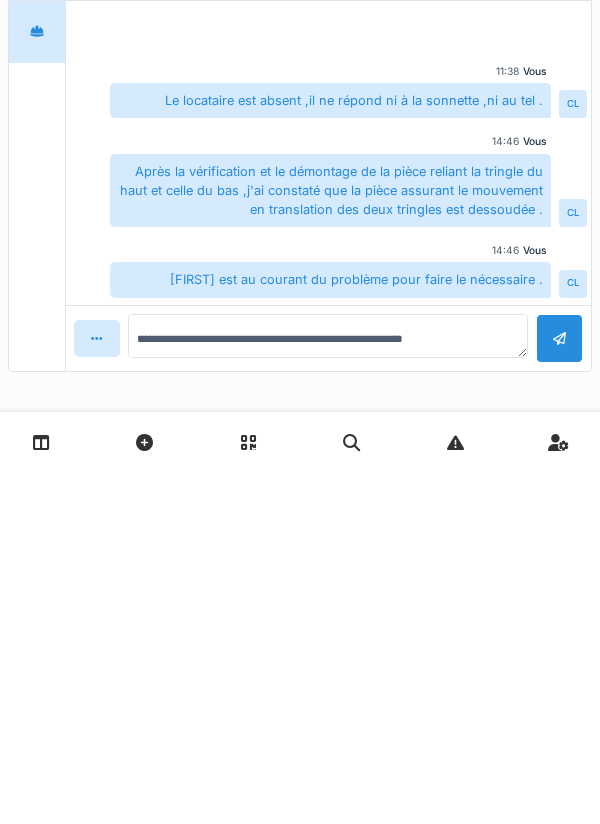 click at bounding box center (559, 690) 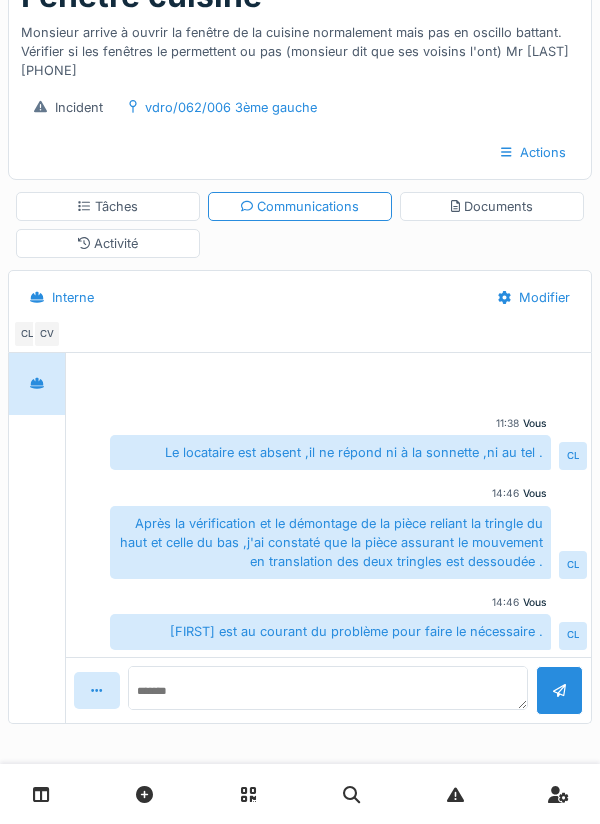 click on "Tâches" at bounding box center [108, 206] 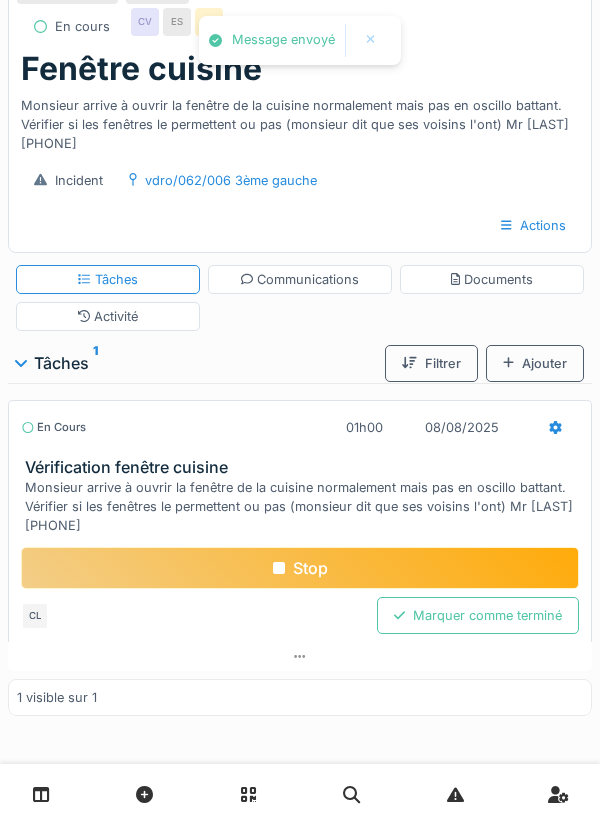 scroll, scrollTop: 84, scrollLeft: 0, axis: vertical 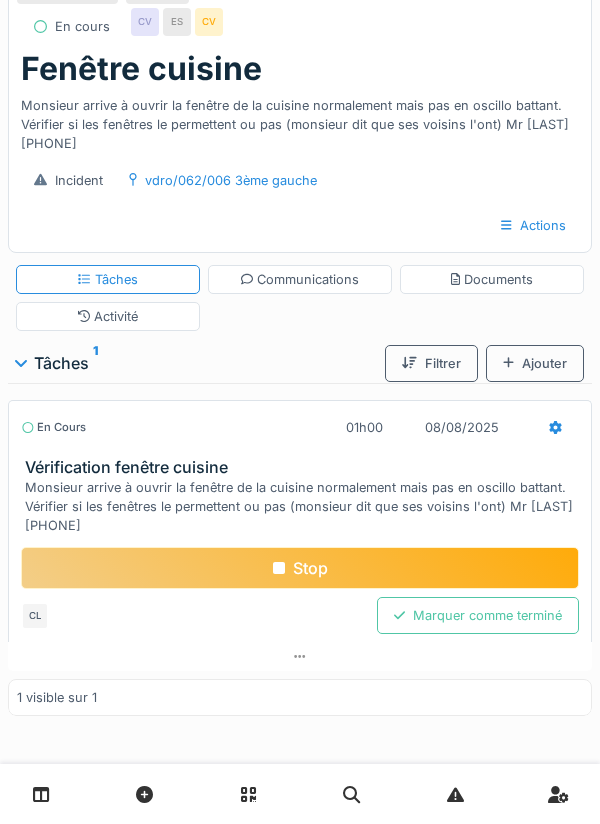 click at bounding box center (555, 427) 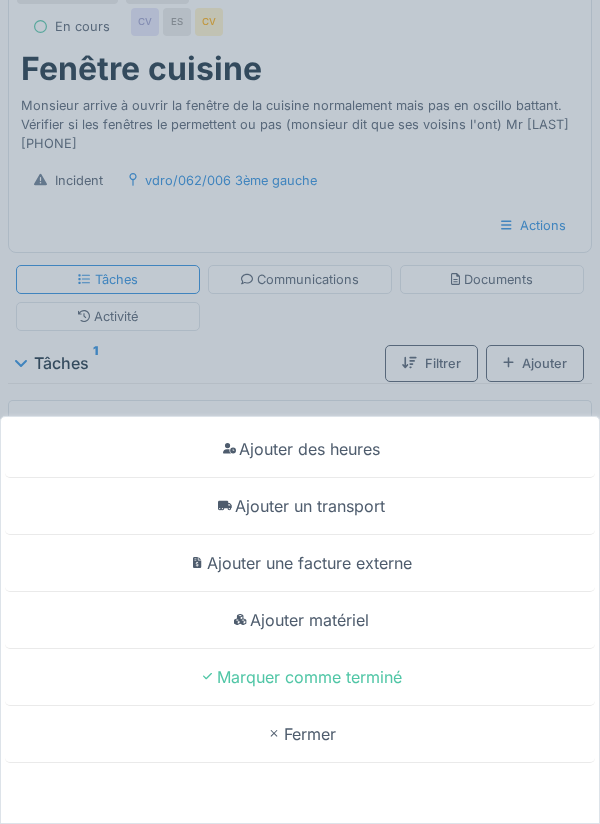 click on "Ajouter un transport" at bounding box center [300, 506] 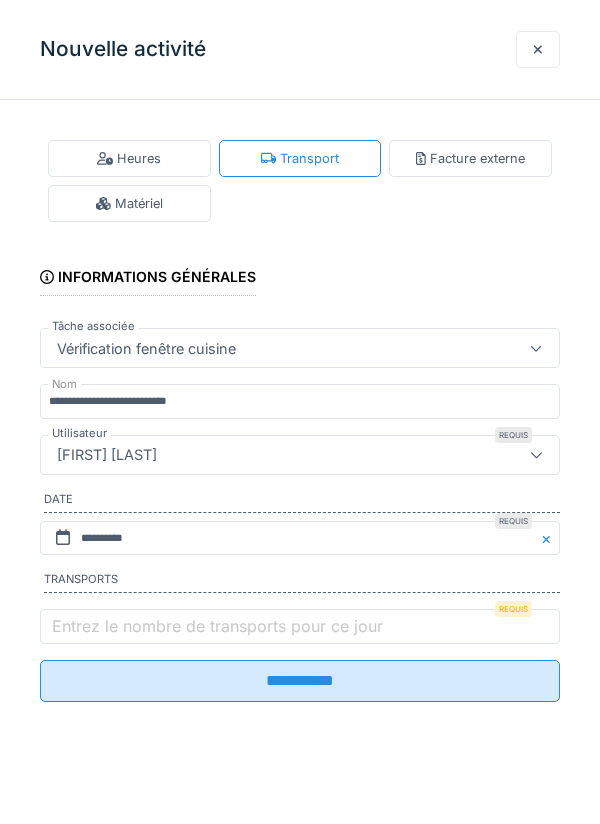 click on "Entrez le nombre de transports pour ce jour" at bounding box center [217, 626] 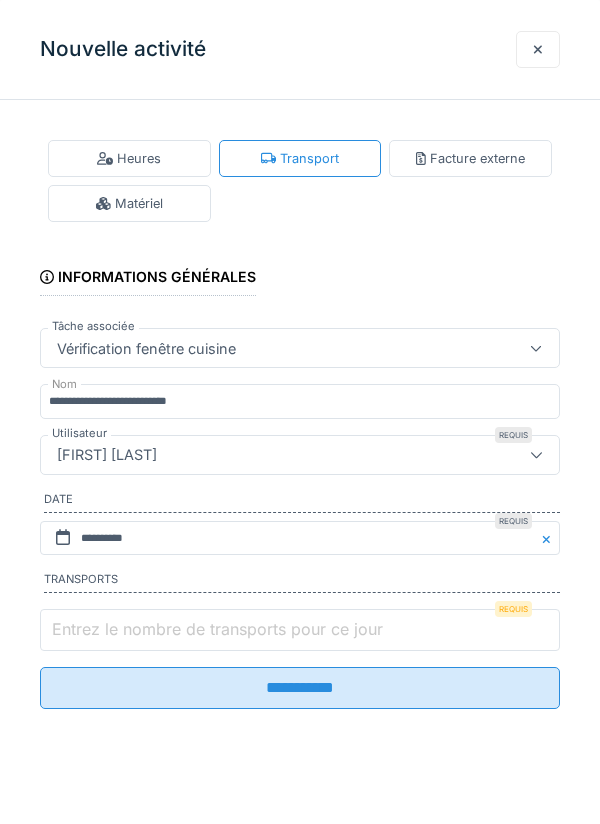 click on "Entrez le nombre de transports pour ce jour" at bounding box center [300, 630] 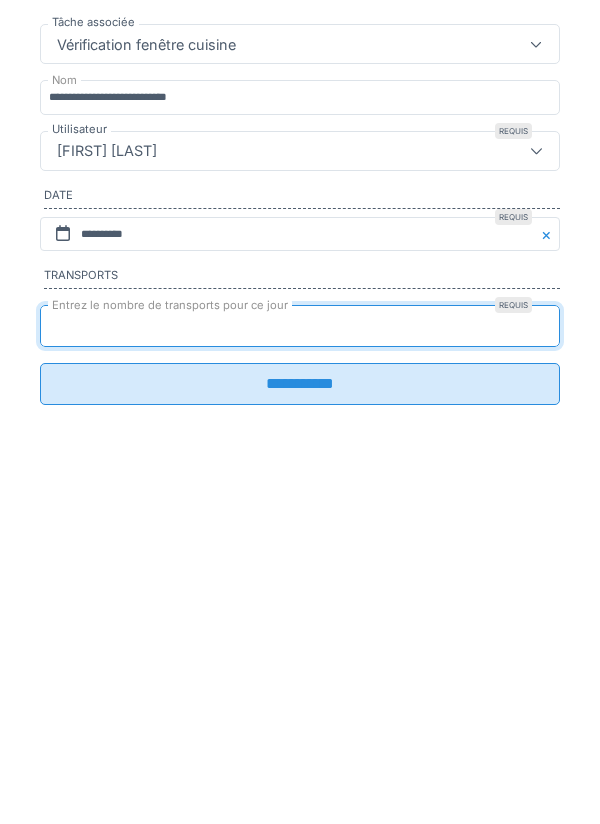 type on "*" 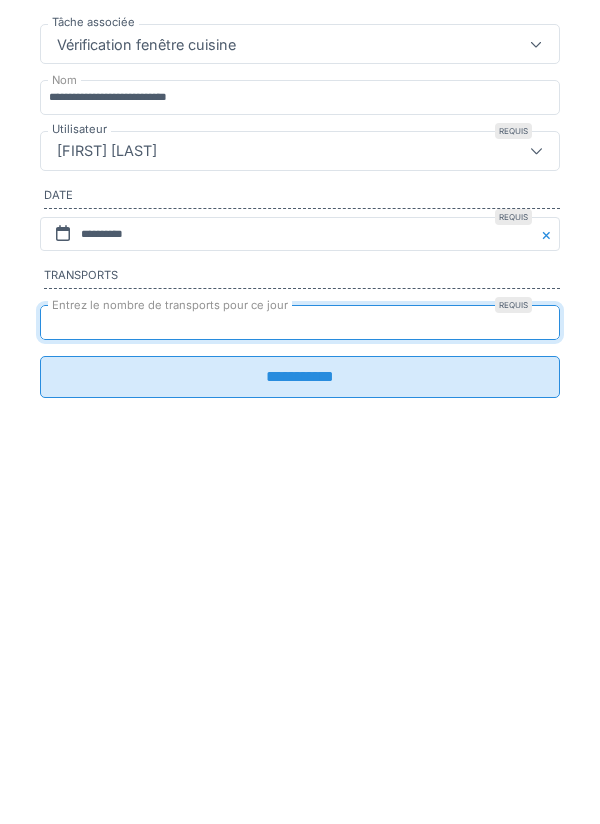 click on "**********" at bounding box center [300, 681] 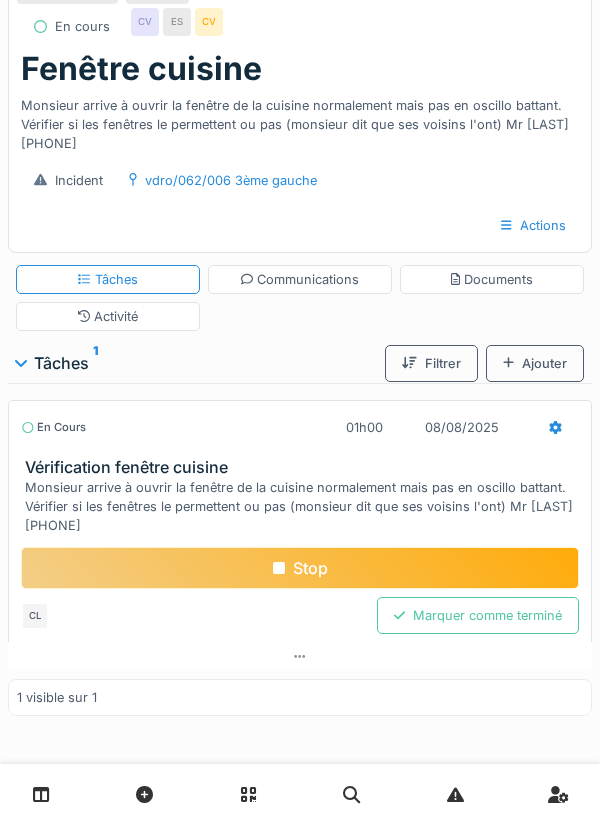 click on "Stop" at bounding box center [300, 568] 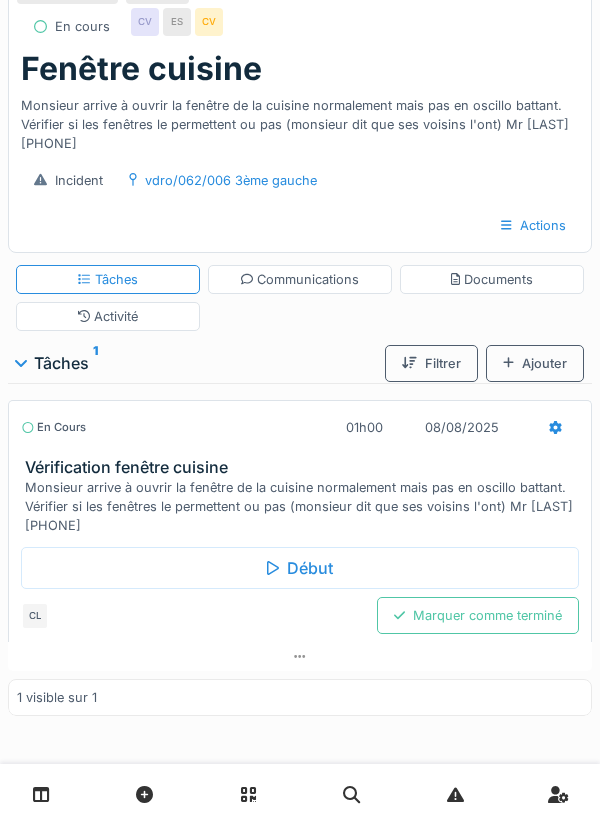 click on "Communications" at bounding box center [300, 279] 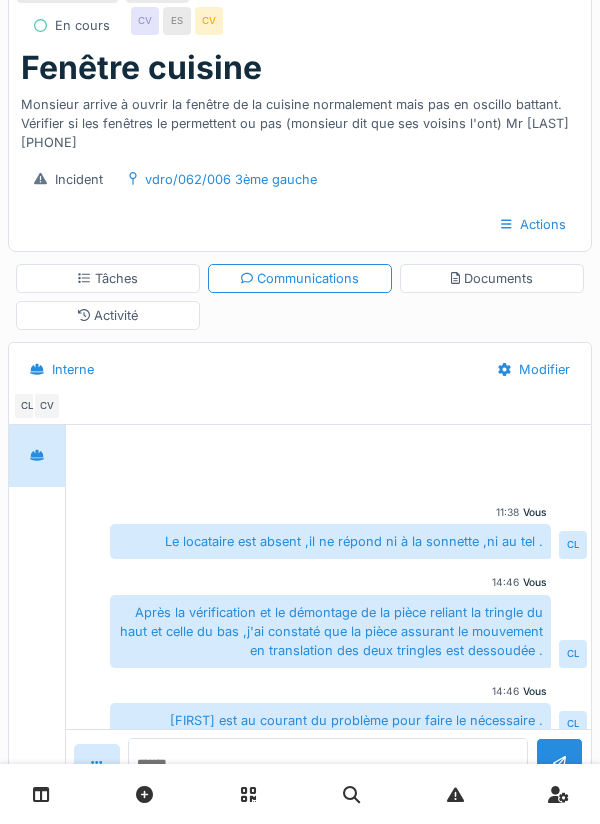 scroll, scrollTop: 89, scrollLeft: 0, axis: vertical 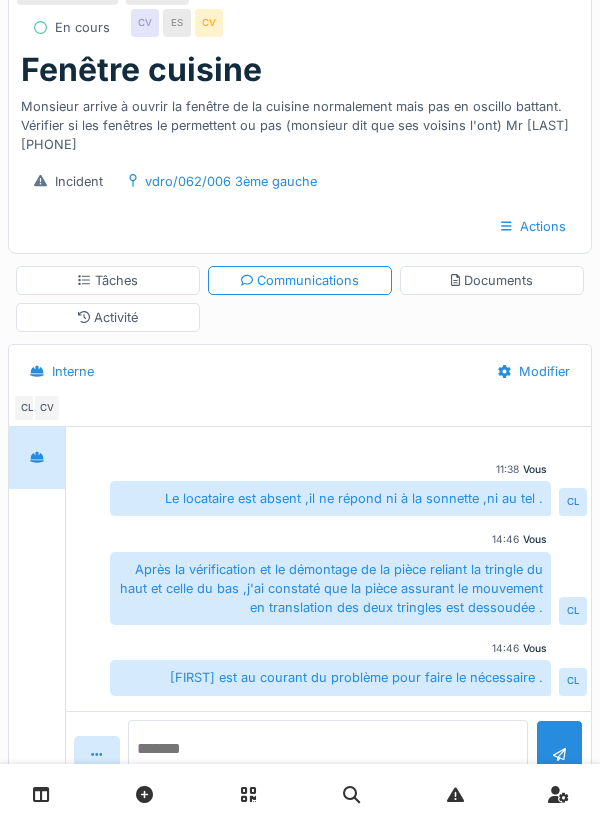 click at bounding box center (328, 752) 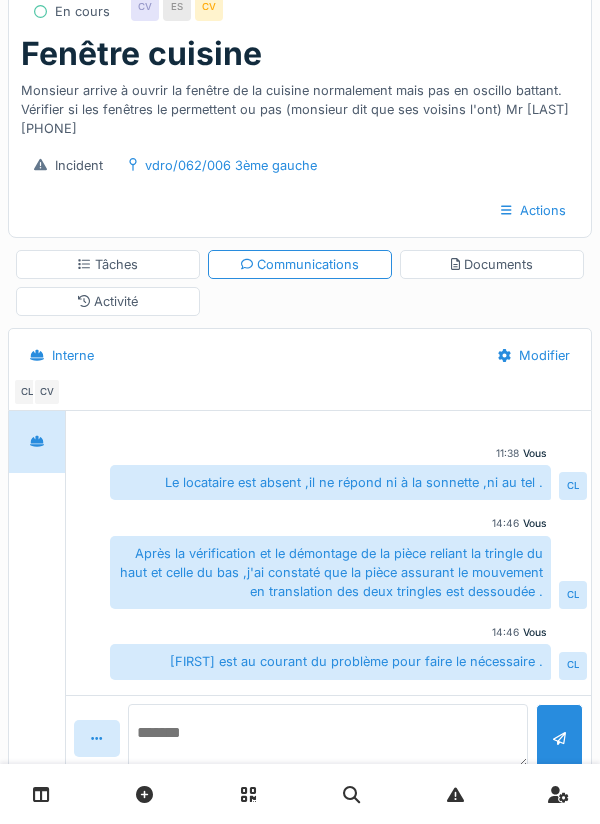 scroll, scrollTop: 138, scrollLeft: 0, axis: vertical 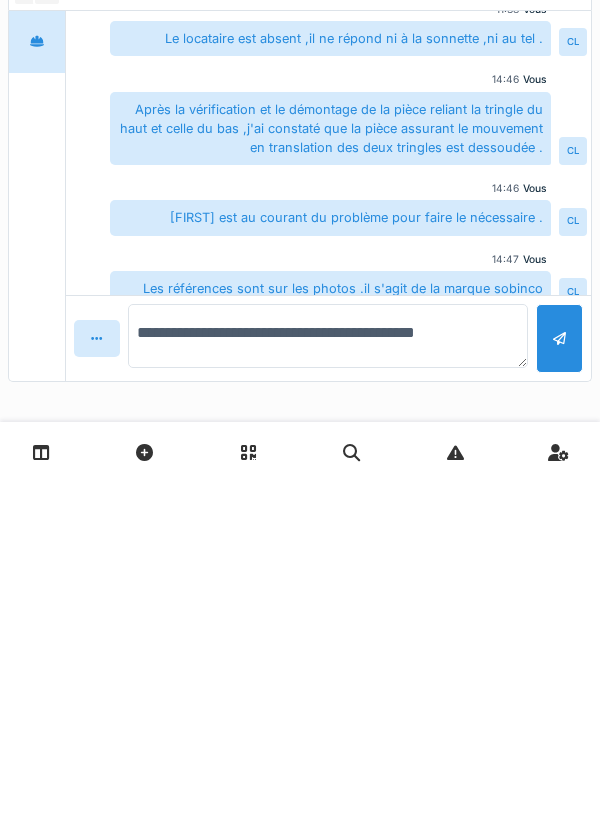 type on "**********" 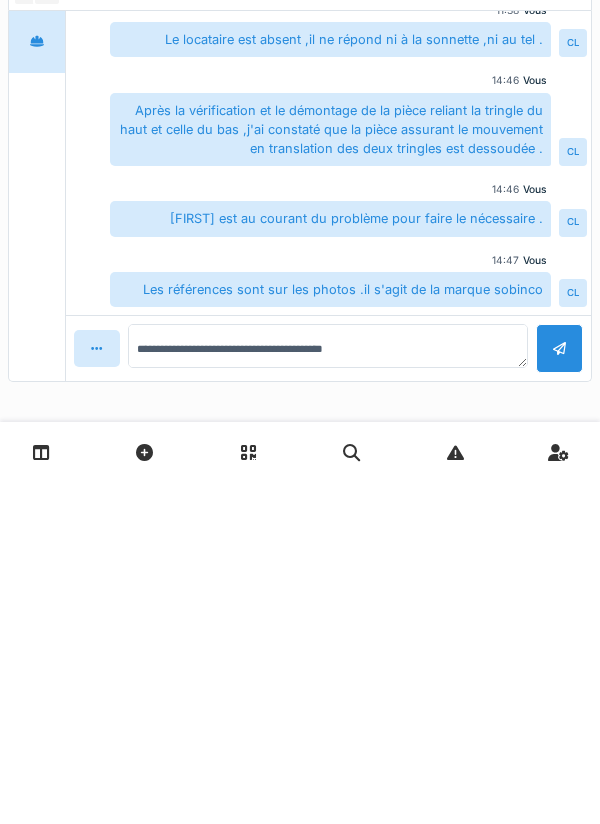 click at bounding box center [559, 690] 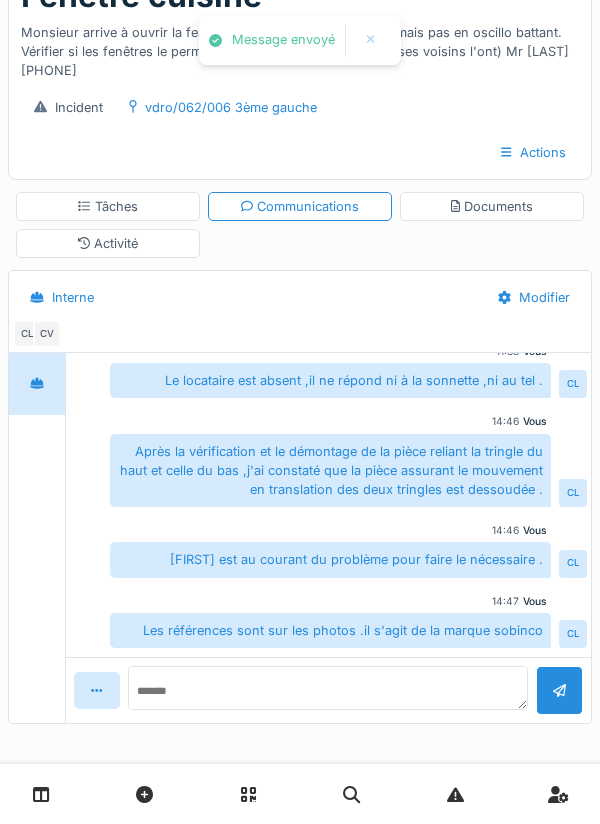 scroll, scrollTop: 159, scrollLeft: 0, axis: vertical 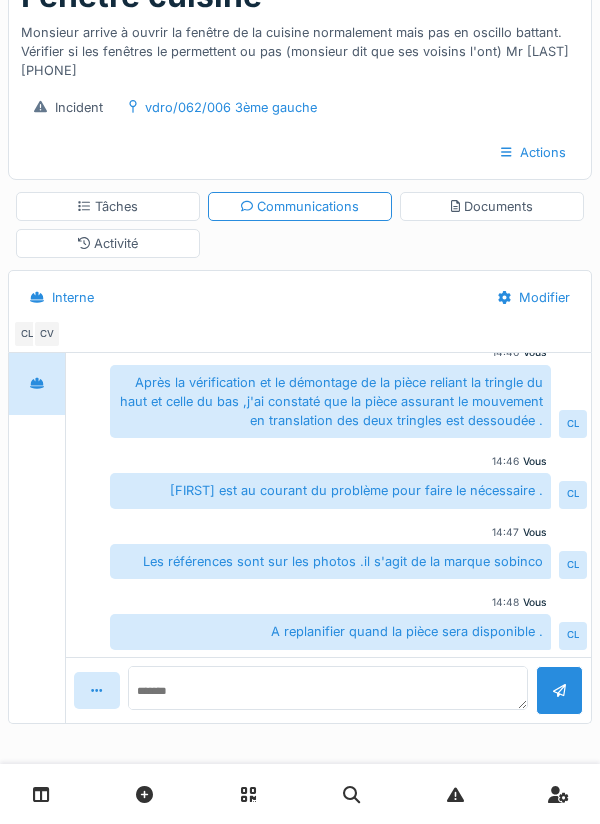 click on "Tâches" at bounding box center (108, 206) 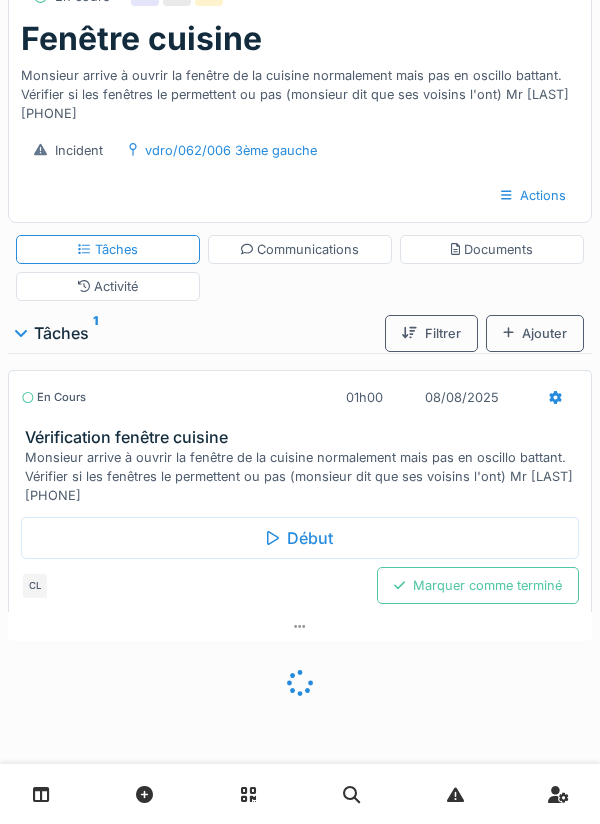 scroll, scrollTop: 84, scrollLeft: 0, axis: vertical 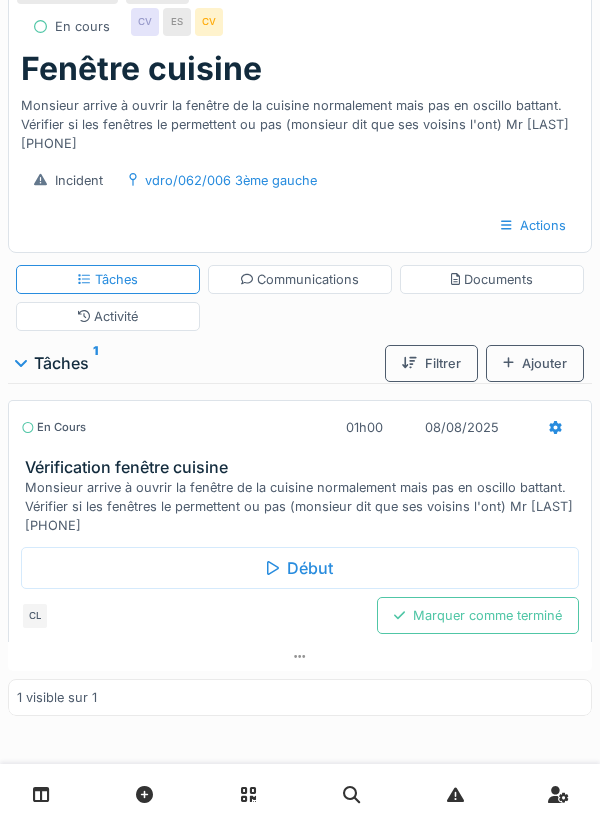 click on "Marquer comme terminé" at bounding box center [478, 615] 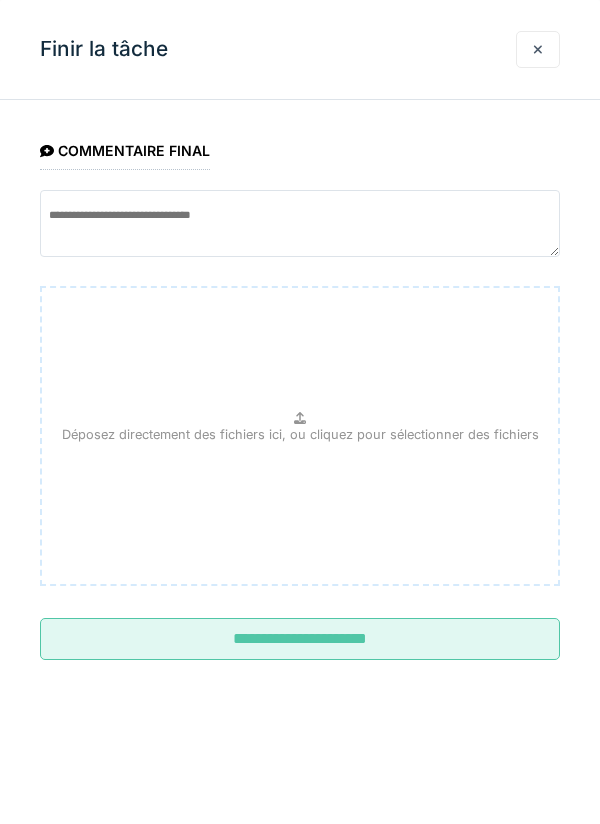 click on "**********" at bounding box center [300, 639] 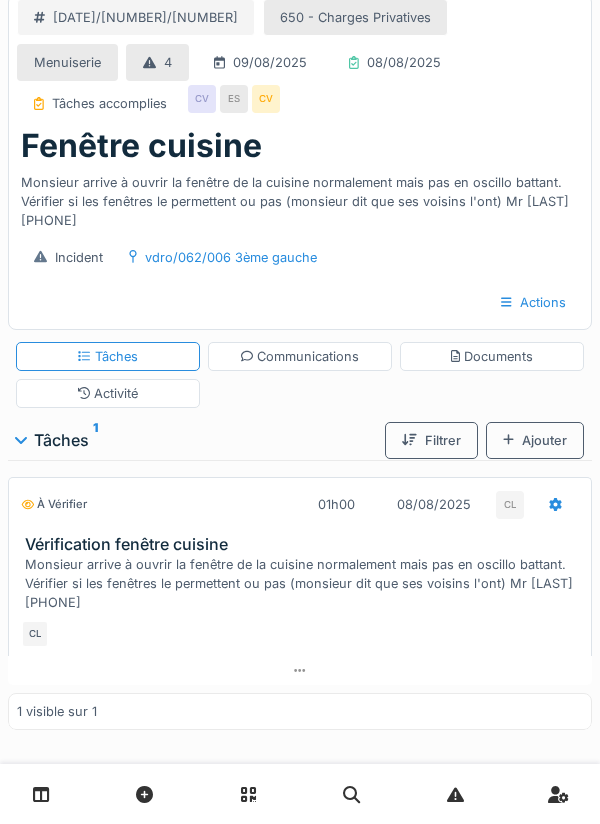 scroll, scrollTop: 0, scrollLeft: 0, axis: both 